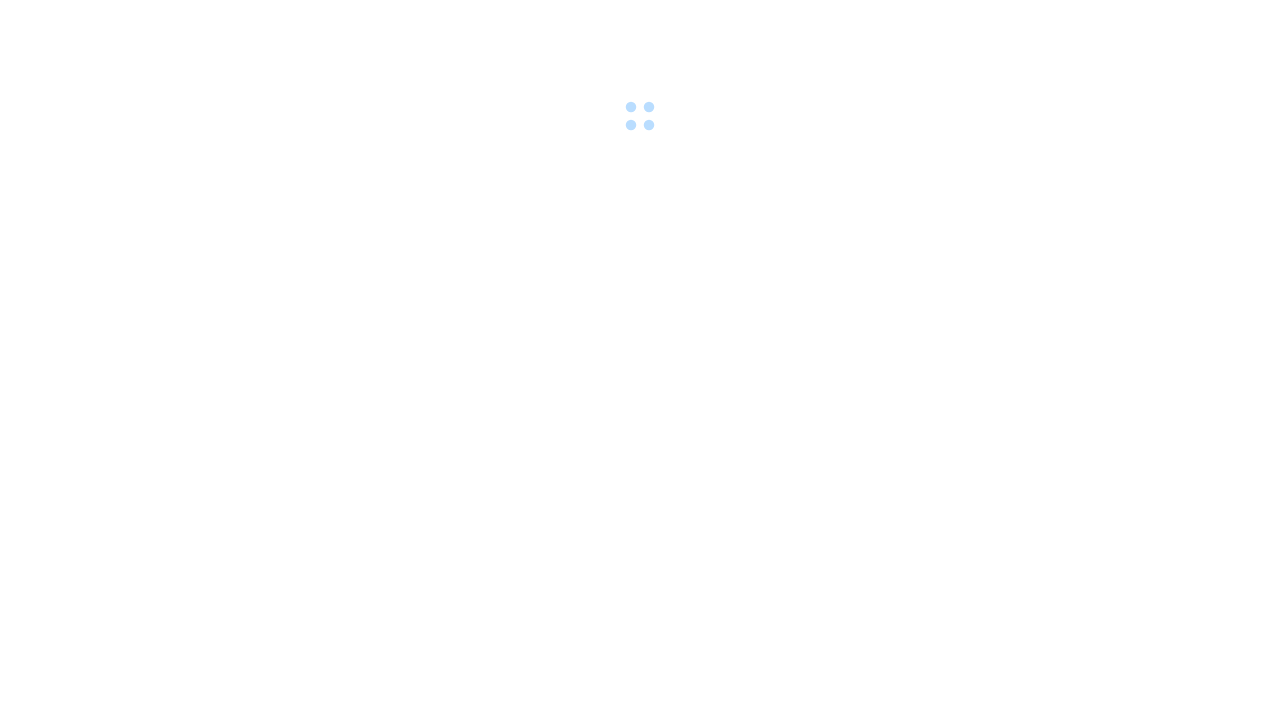 scroll, scrollTop: 0, scrollLeft: 0, axis: both 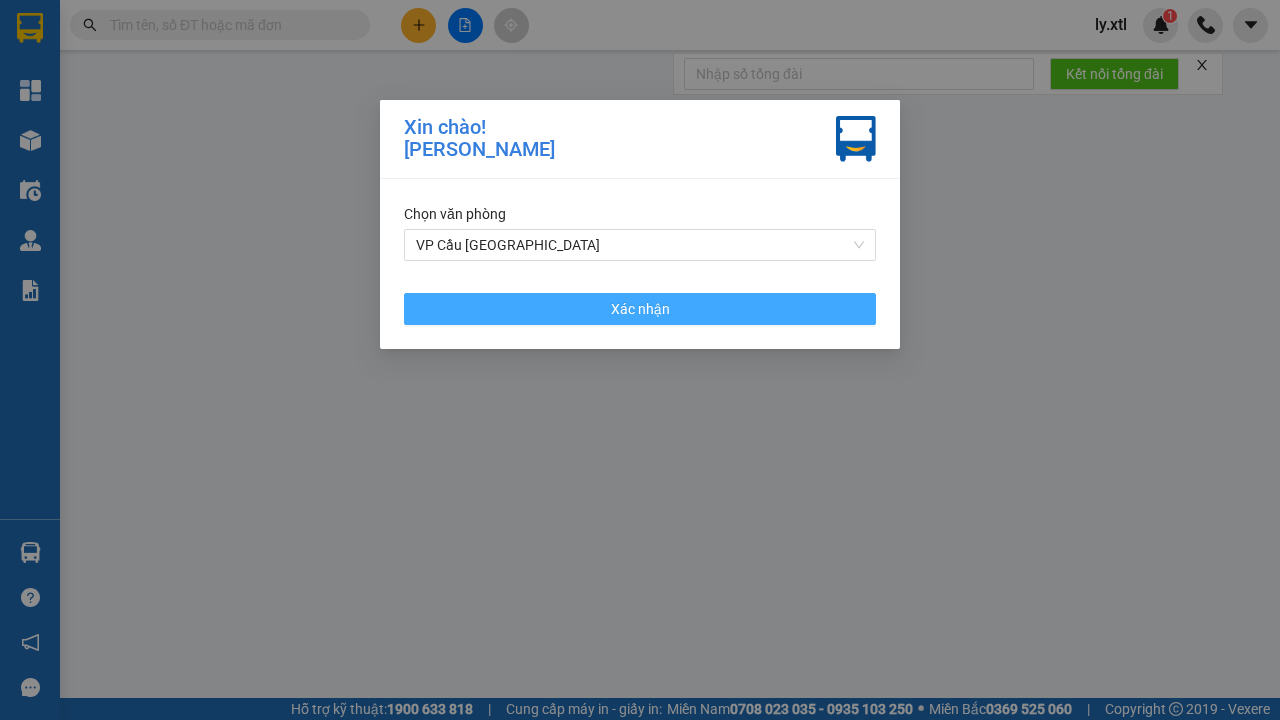 click on "VP Cầu [GEOGRAPHIC_DATA]" at bounding box center [640, 245] 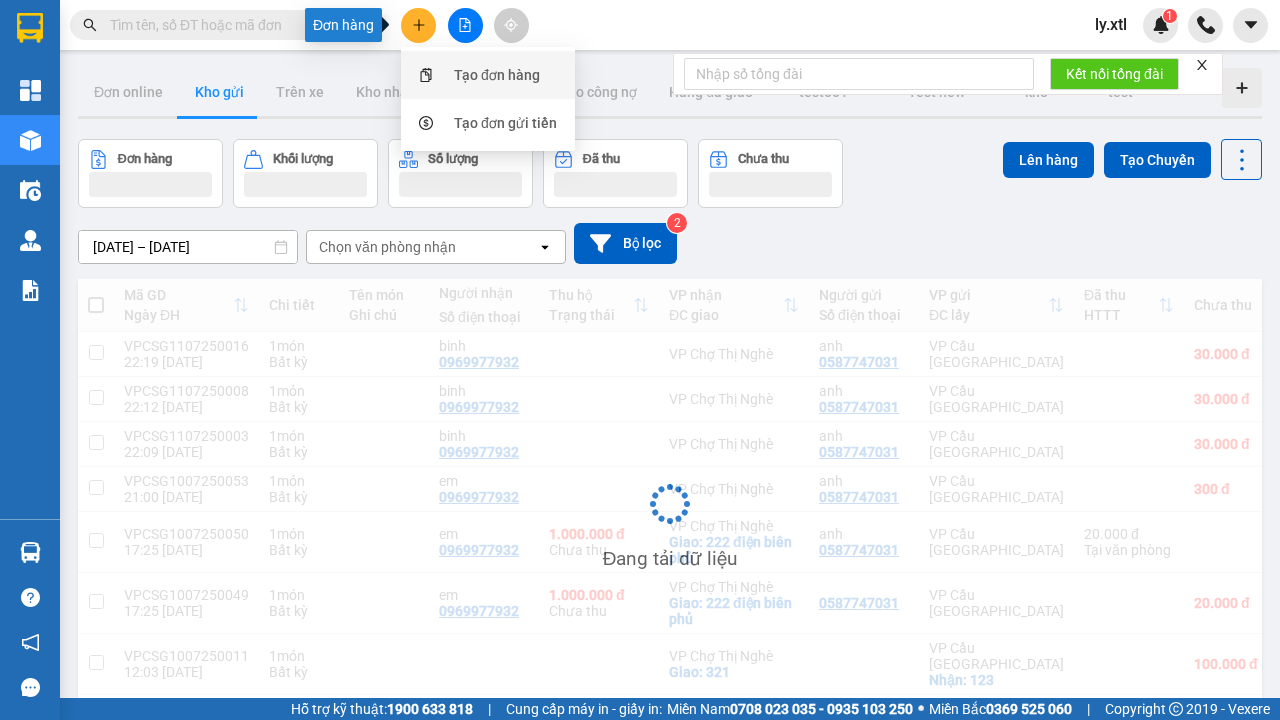 click on "Tạo đơn hàng" at bounding box center [497, 75] 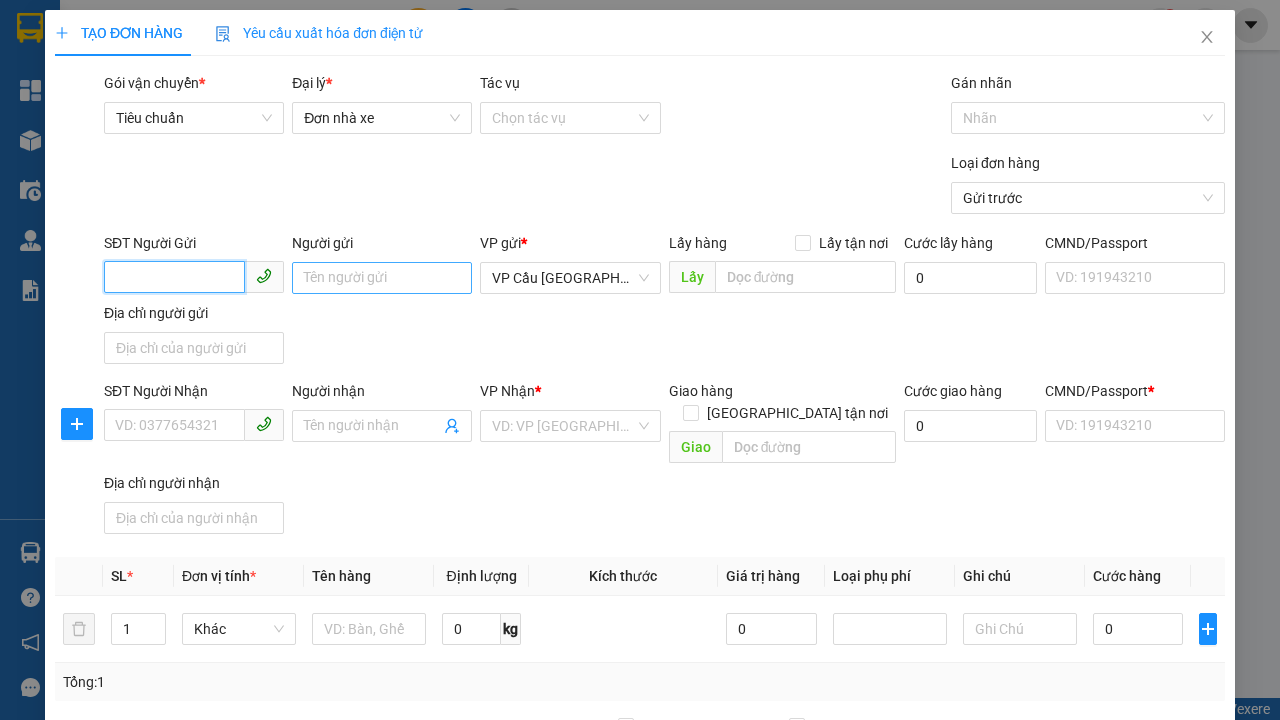 click on "SĐT Người Gửi" at bounding box center [174, 277] 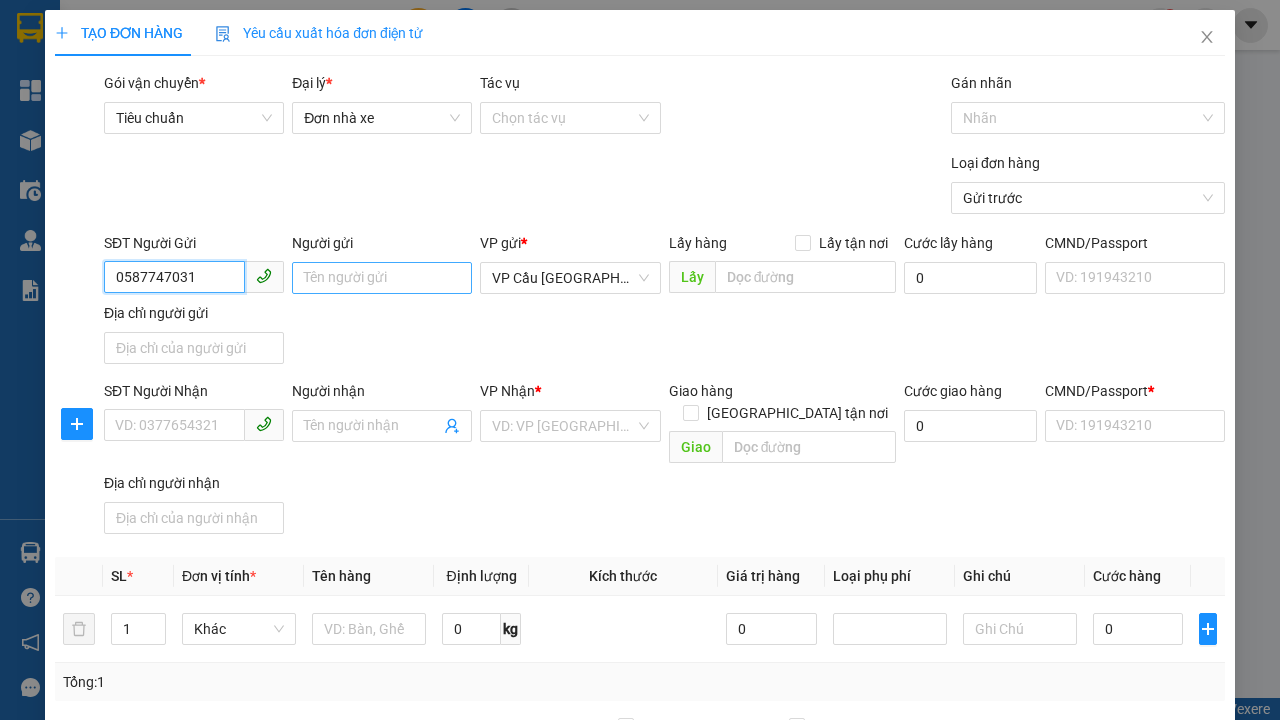type on "0587747031" 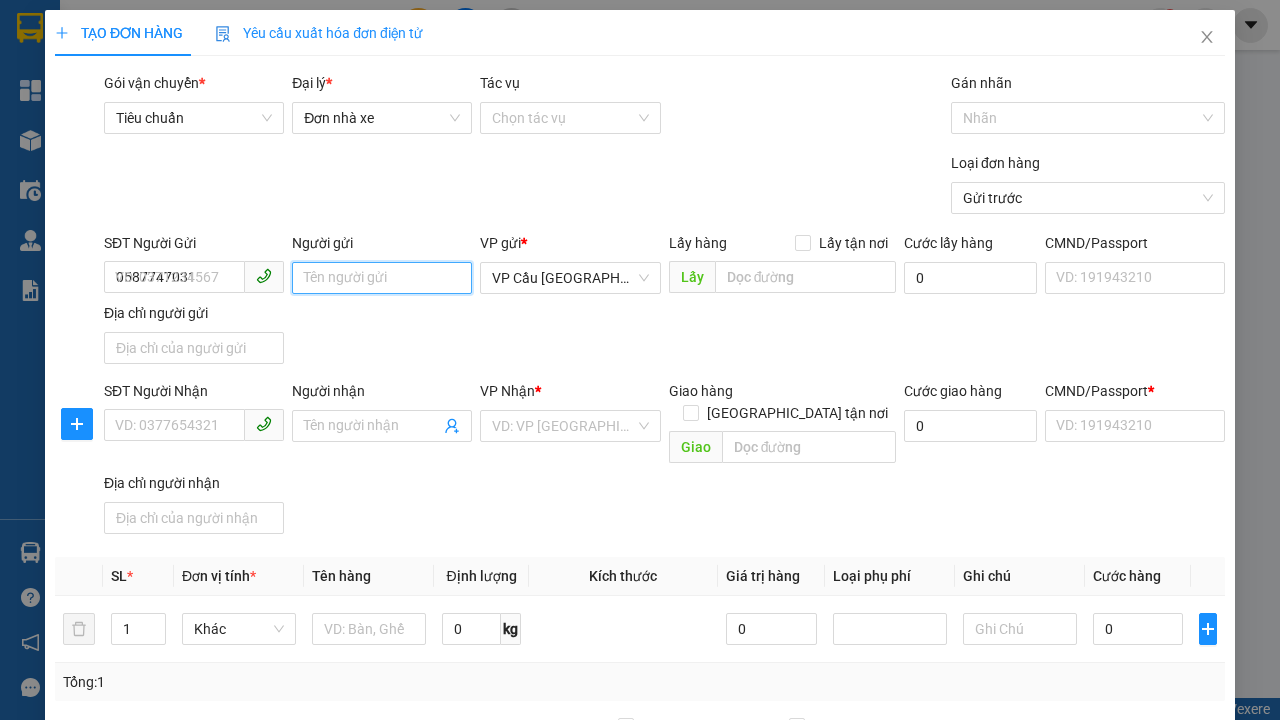 click on "Người gửi" at bounding box center [382, 278] 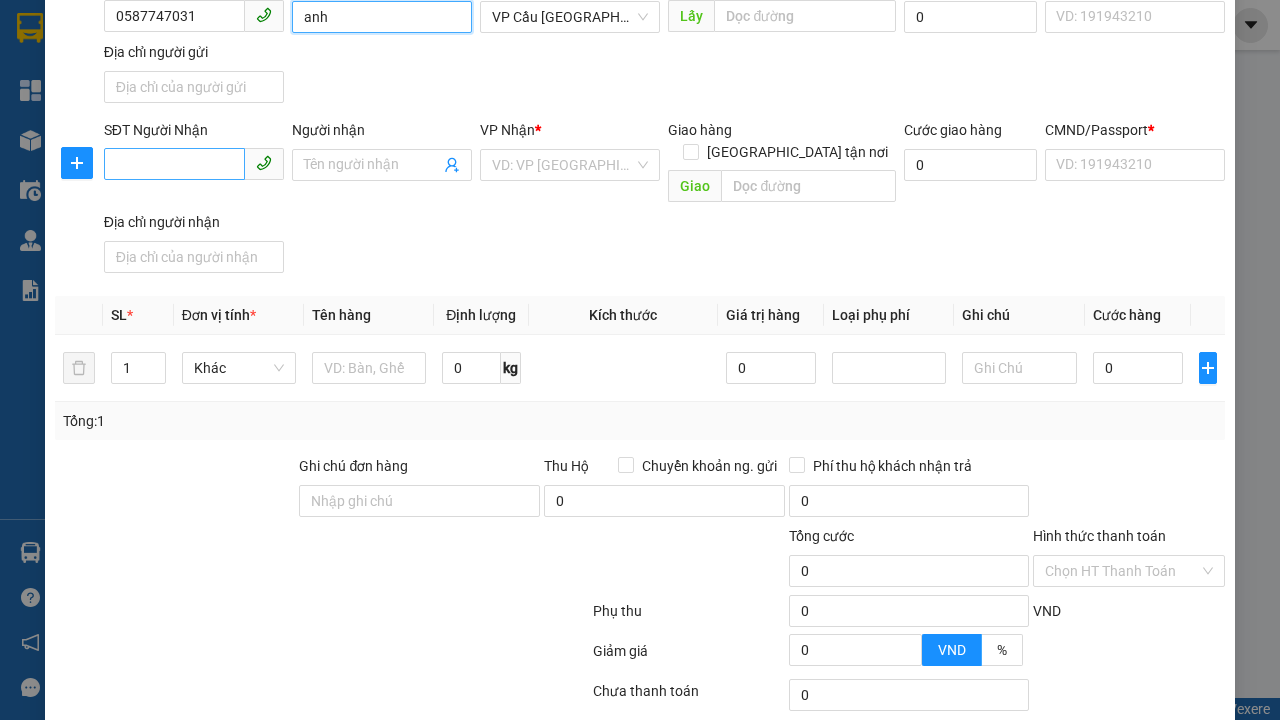 click on "VP Cầu [GEOGRAPHIC_DATA]" at bounding box center [570, 17] 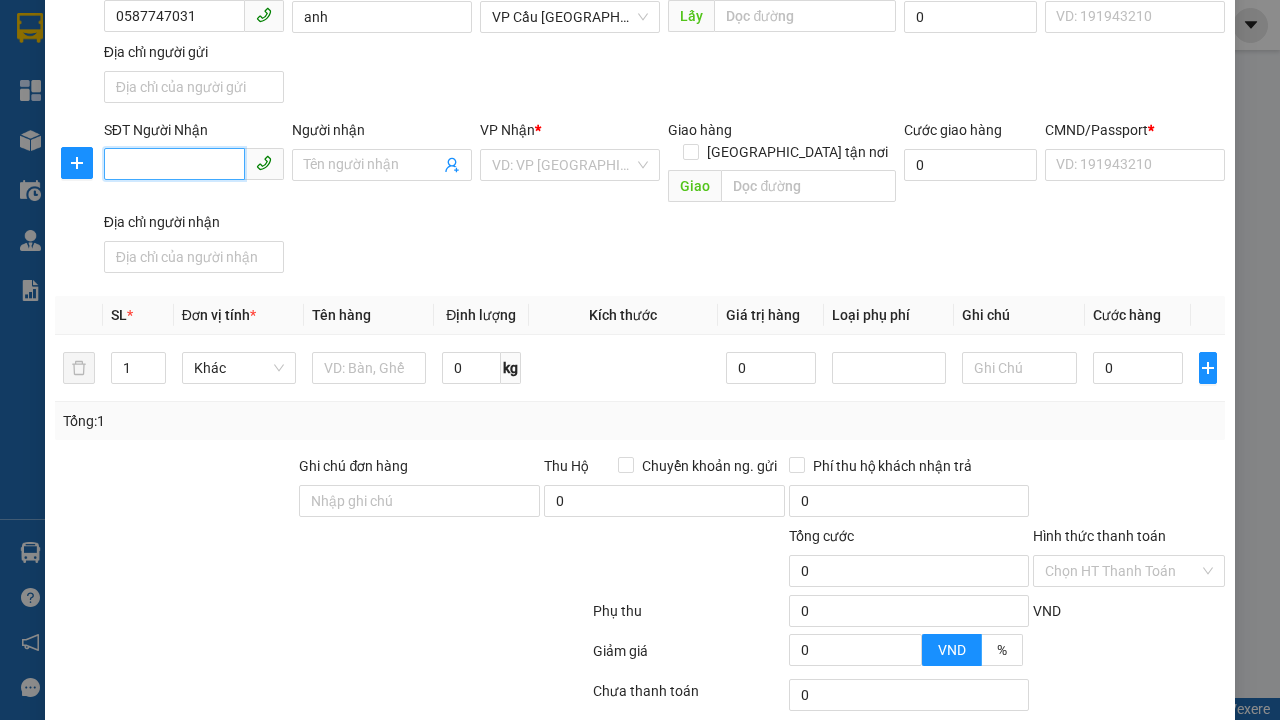 click on "SĐT Người Nhận" at bounding box center (174, 164) 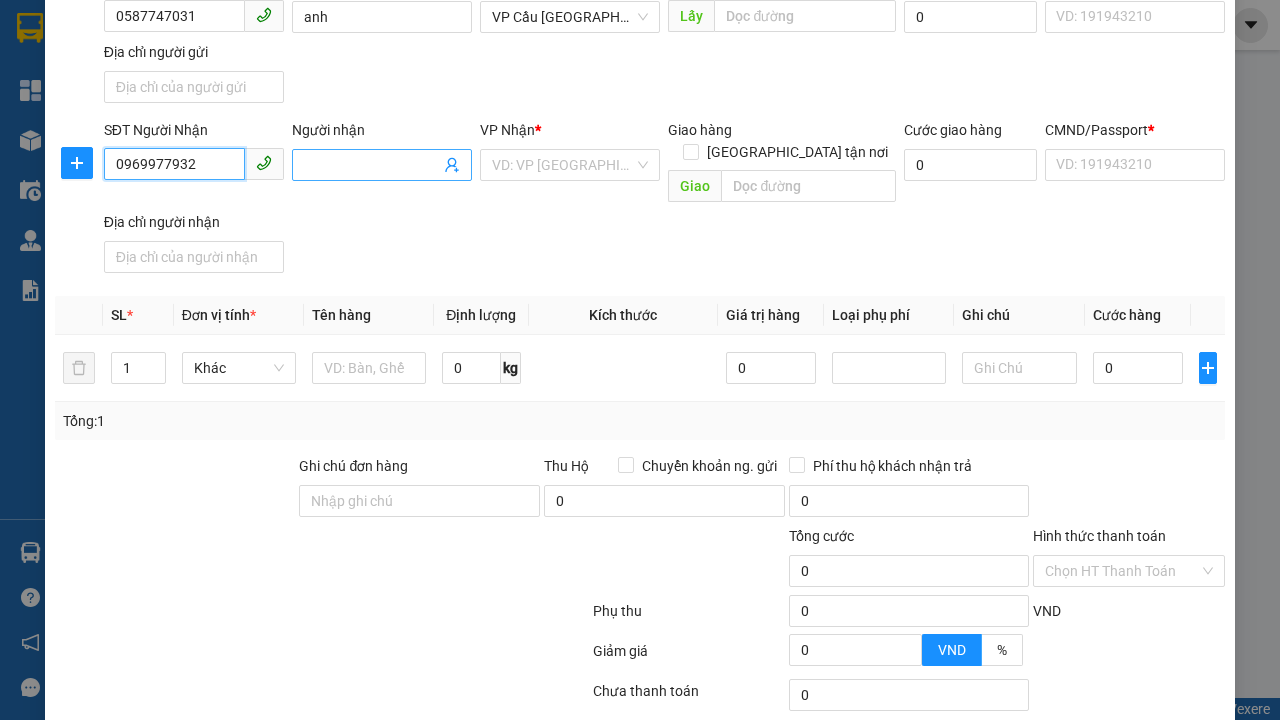 type on "0969977932" 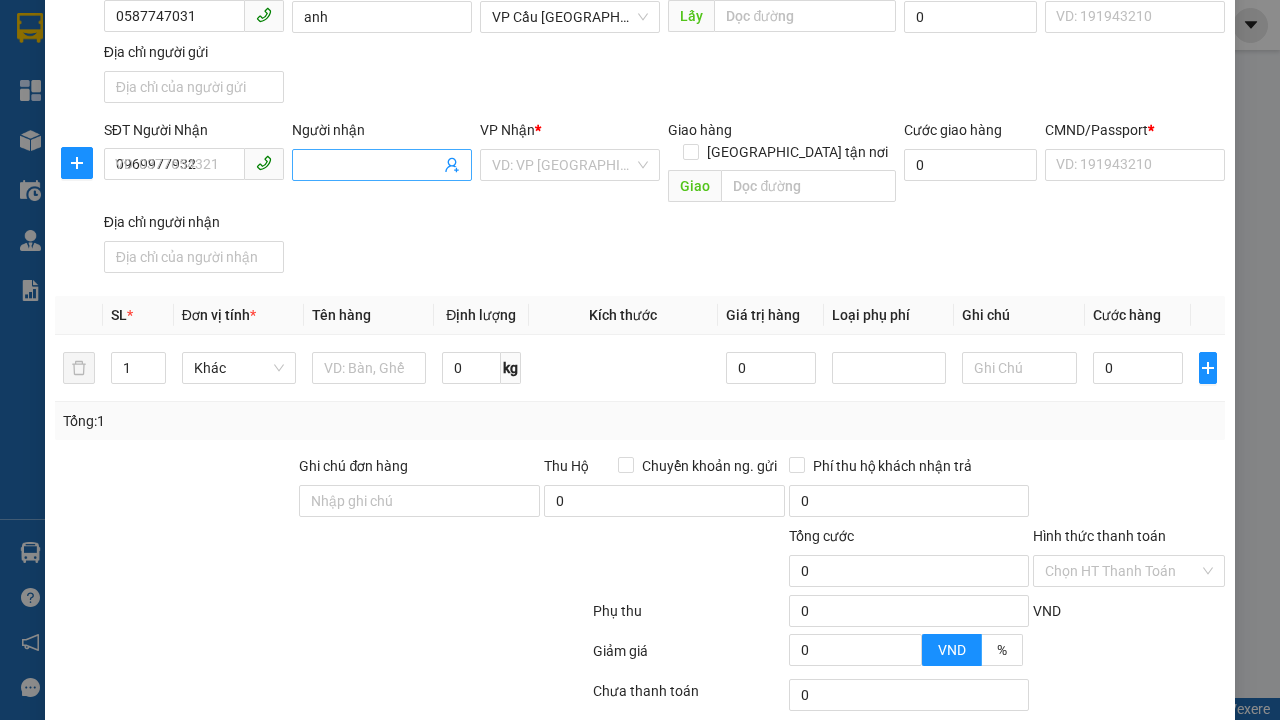 click on "Người nhận" at bounding box center [372, 165] 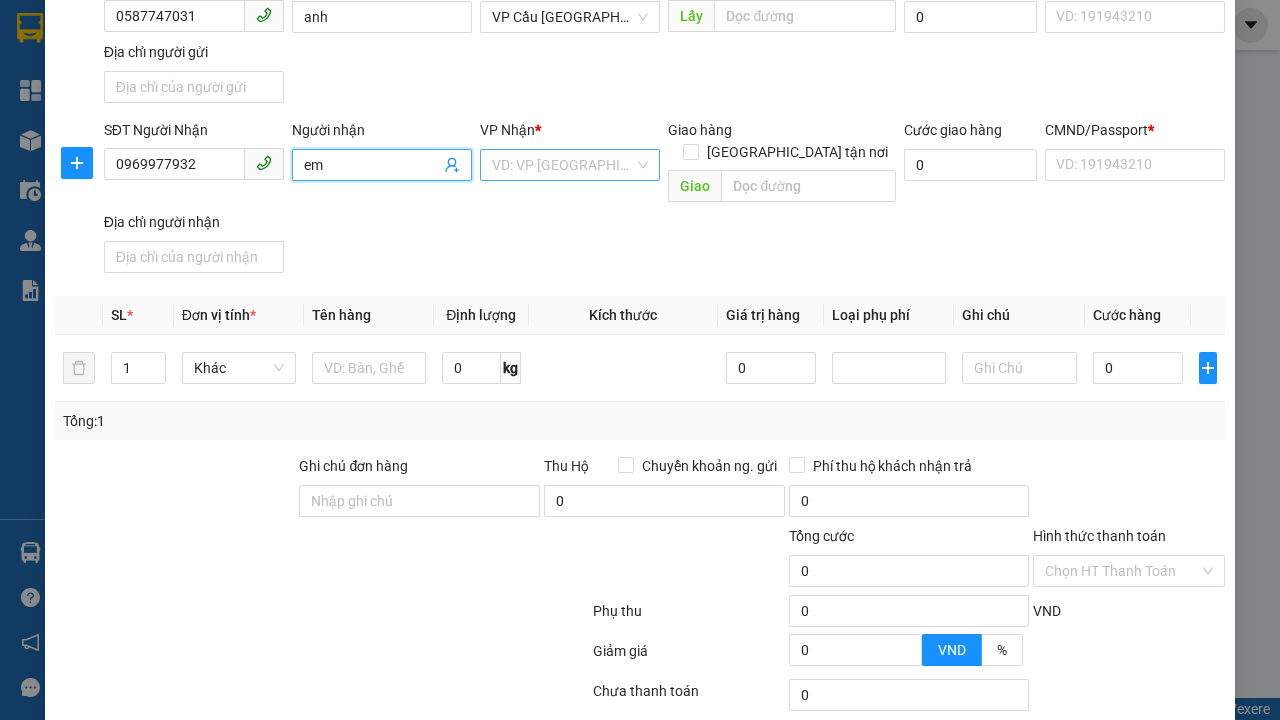type on "em" 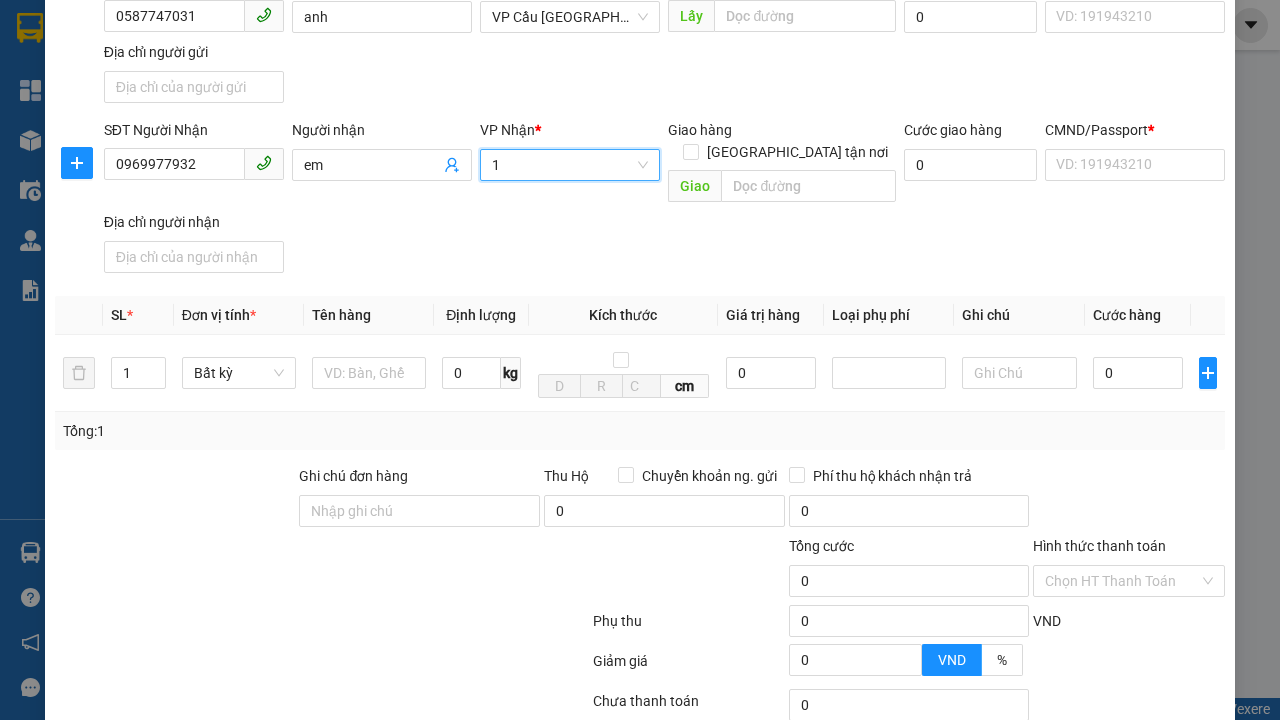 type on "1" 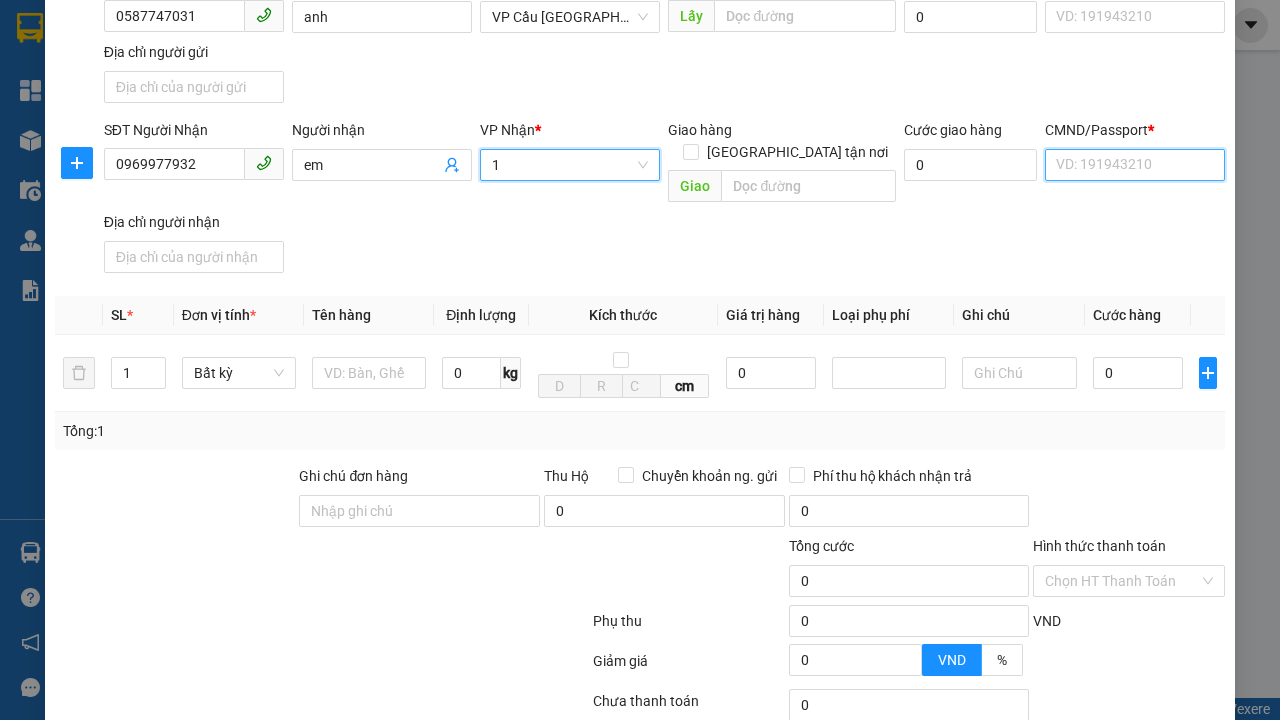 click on "CMND/Passport  *" at bounding box center [1135, 165] 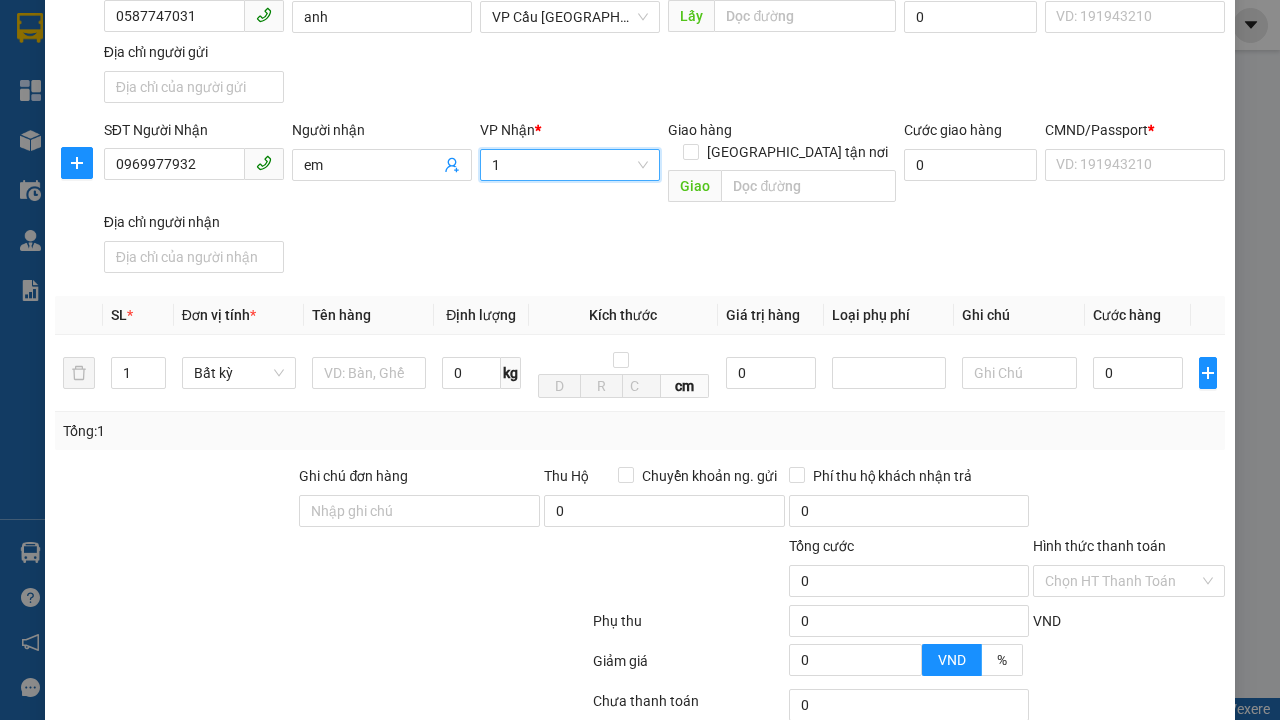 click on "SĐT Người Gửi 0587747031 Người gửi anh VP gửi  * VP Cầu [GEOGRAPHIC_DATA] Lấy hàng Lấy tận nơi Lấy Cước lấy hàng 0 CMND/Passport VD: [PASSPORT] Địa chỉ người gửi" at bounding box center [664, 41] 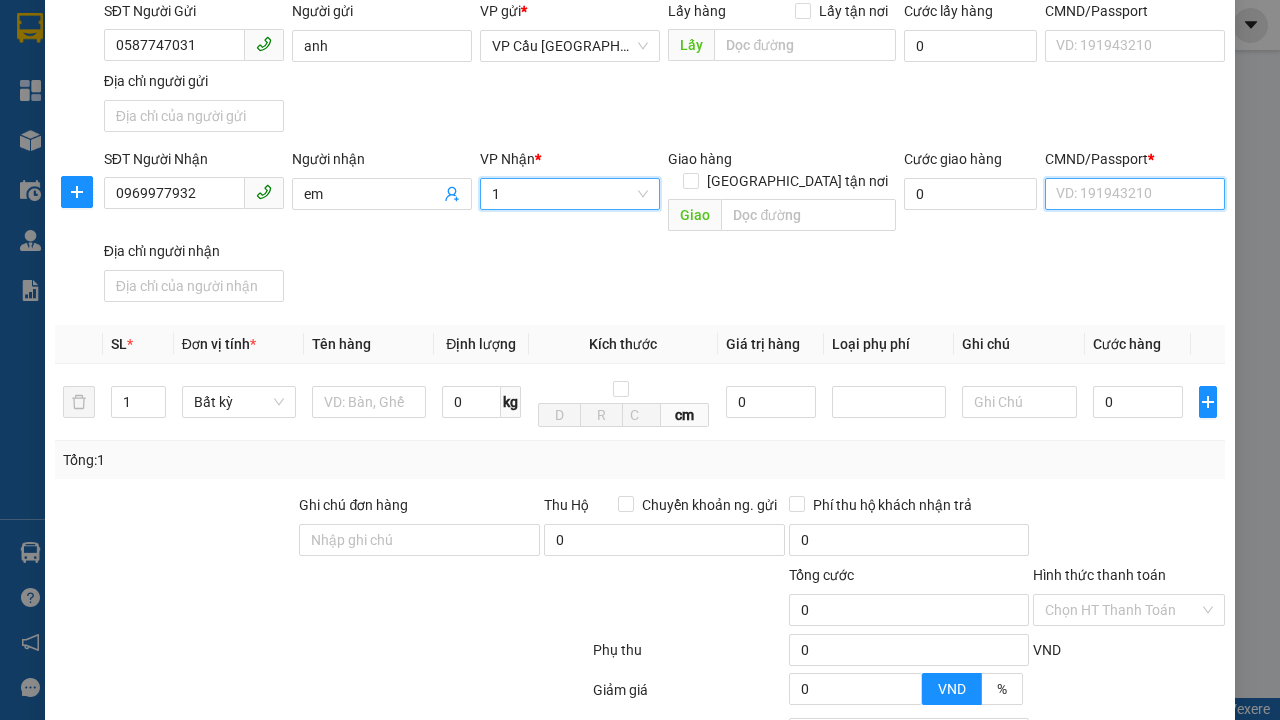 click on "CMND/Passport  *" at bounding box center [1135, 194] 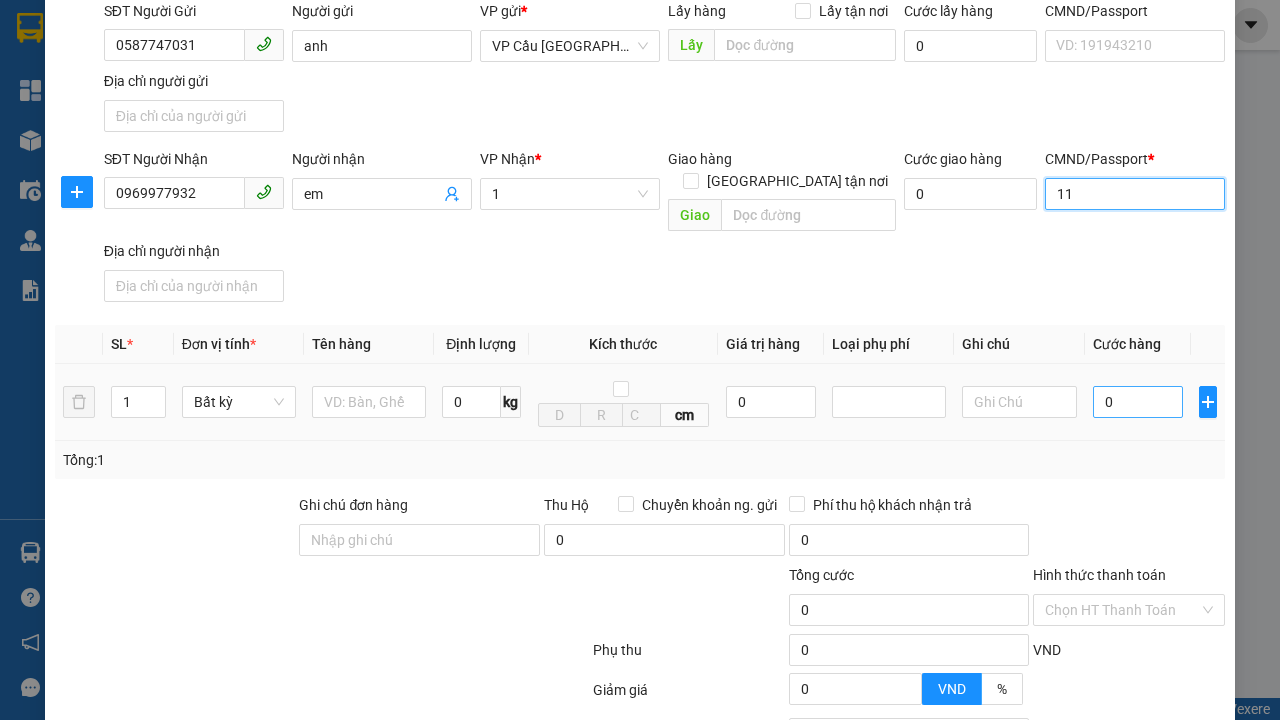 type on "11" 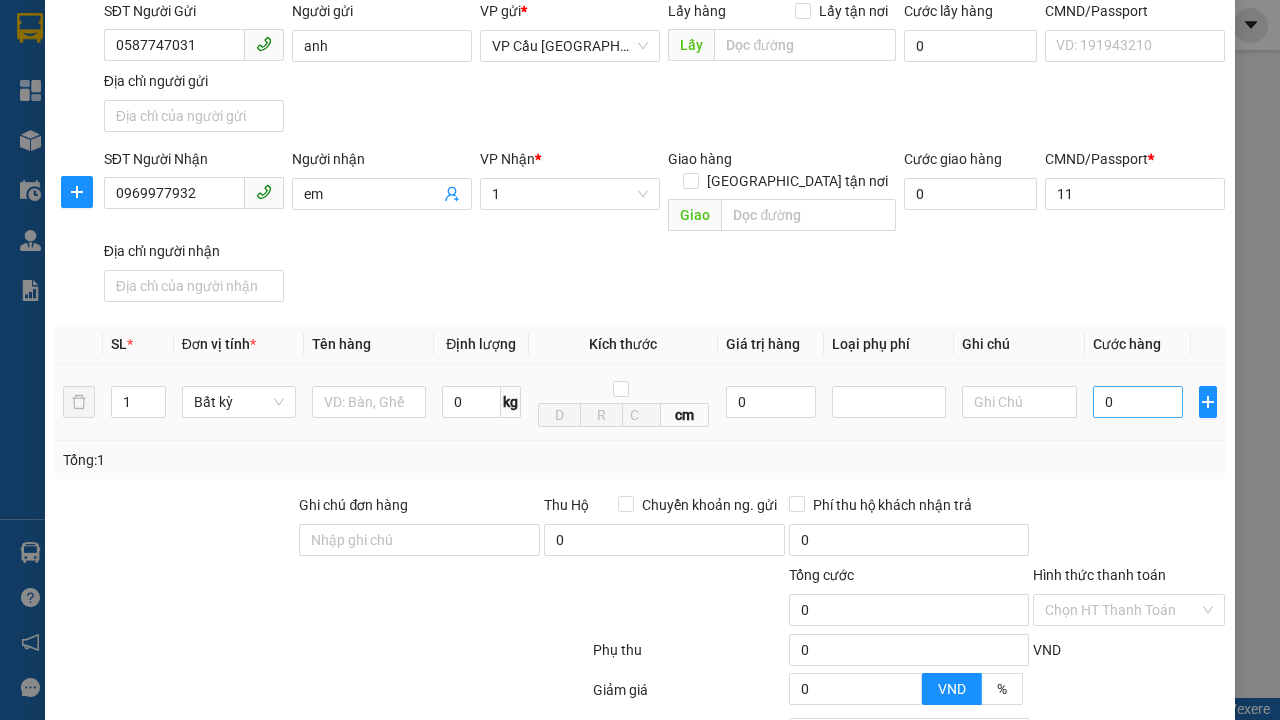 click on "SĐT Người Nhận 0969977932 Người nhận em VP Nhận  * 1 Giao hàng [GEOGRAPHIC_DATA] tận nơi Giao Cước giao hàng 0 CMND/Passport  * 11 Địa chỉ người nhận" at bounding box center [664, 229] 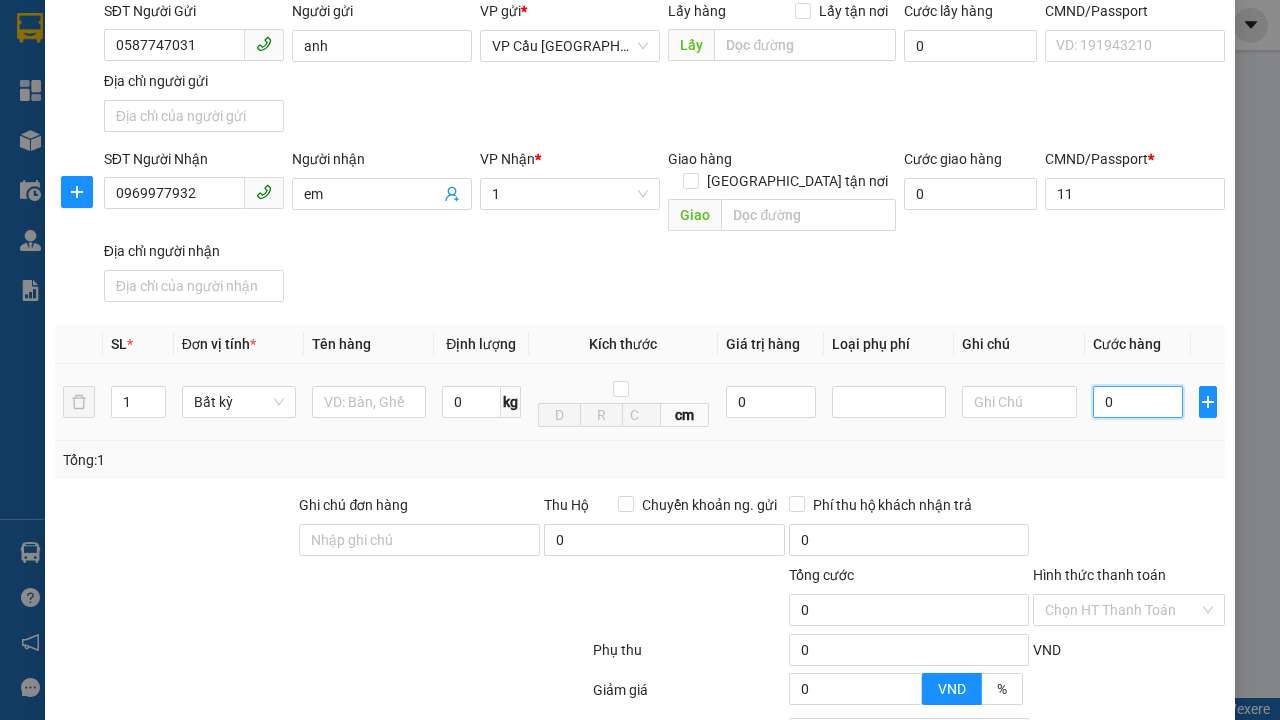 click on "0" at bounding box center [1138, 402] 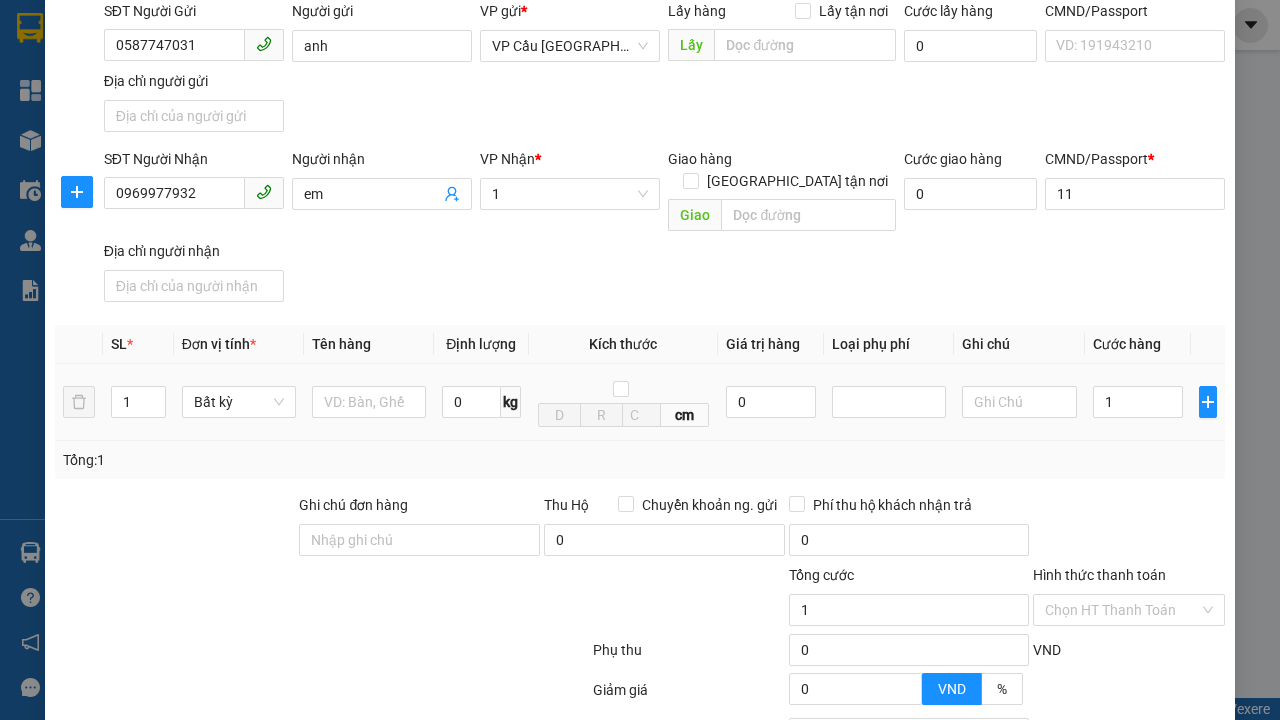 click on "Ghi chú" at bounding box center [1019, 344] 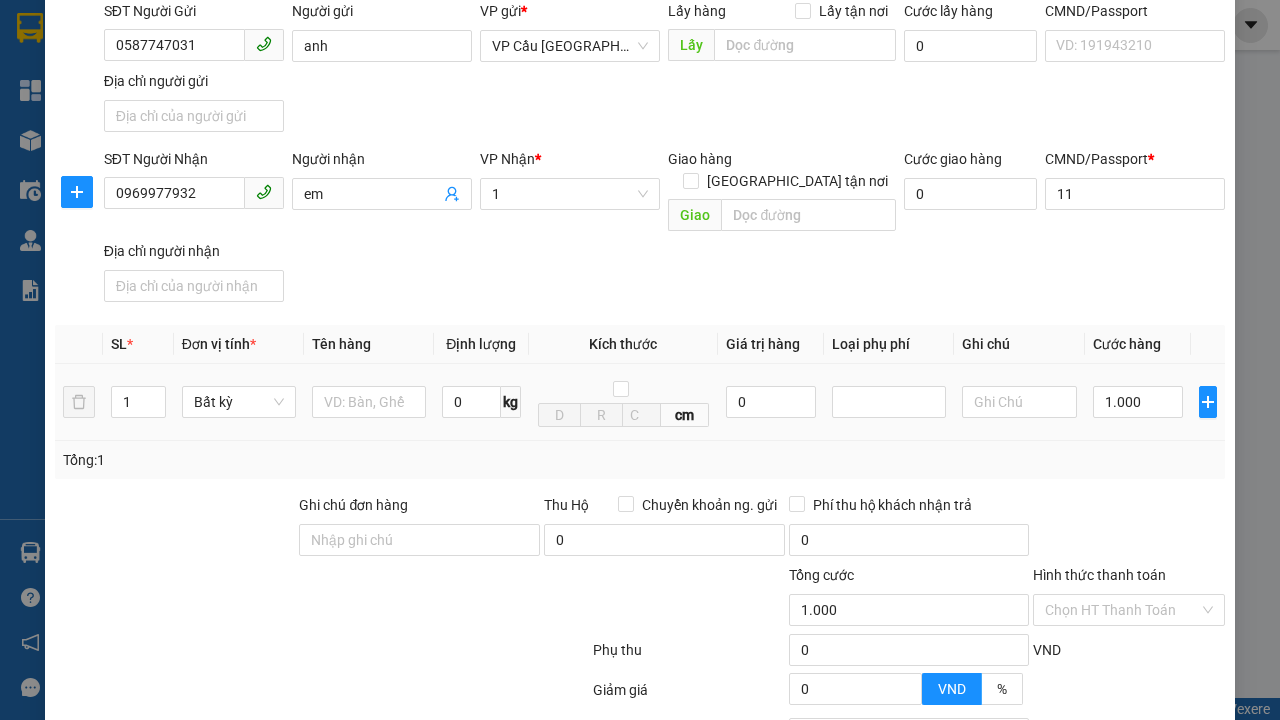 type on "300" 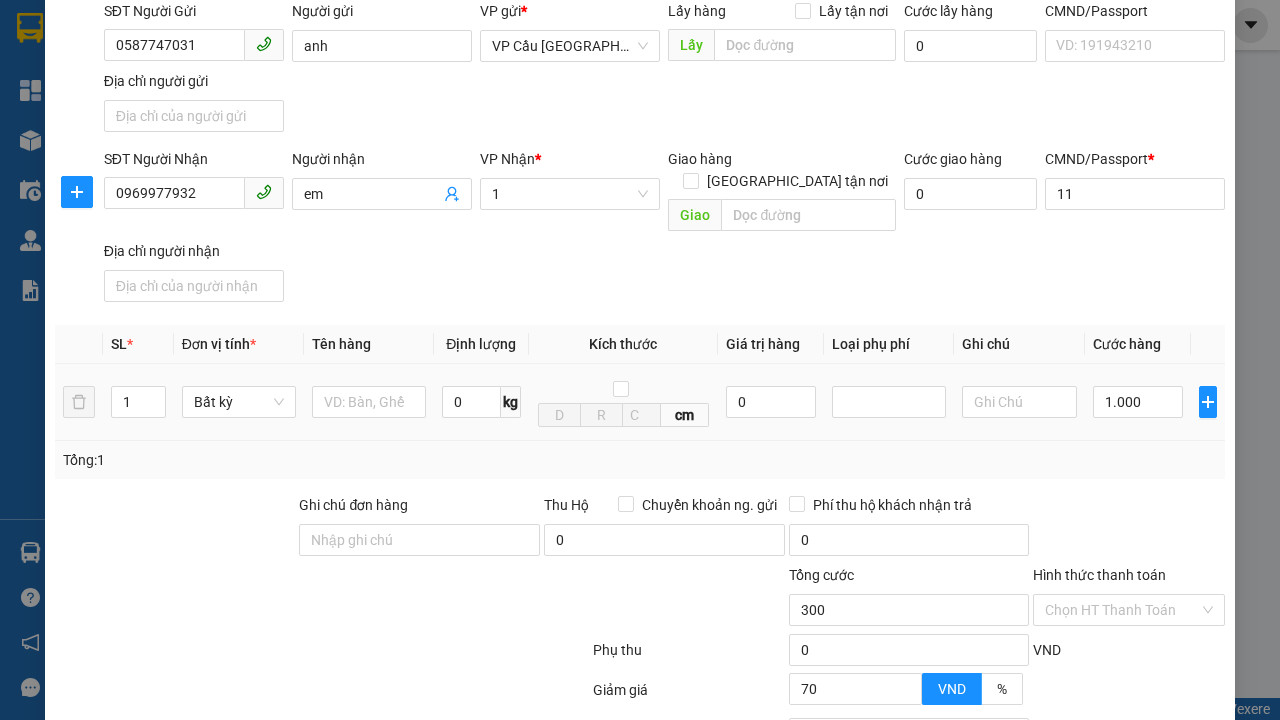 click on "[PERSON_NAME]" at bounding box center [1027, 847] 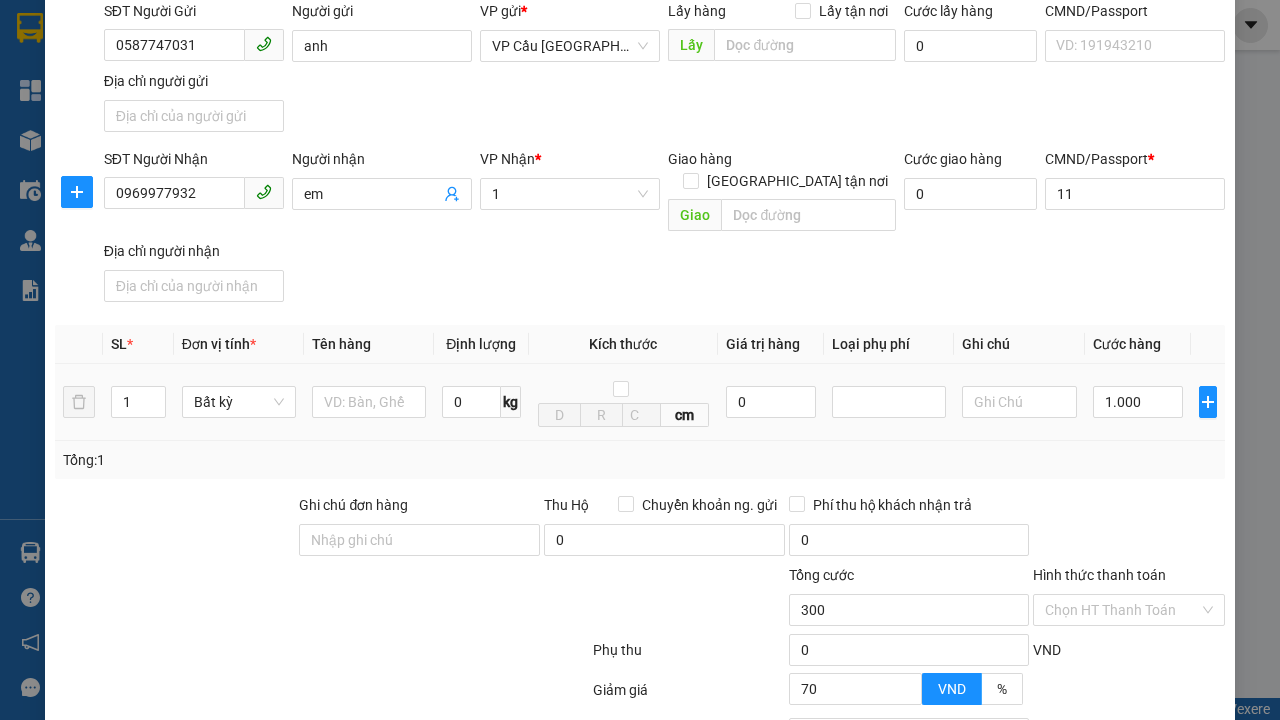 click 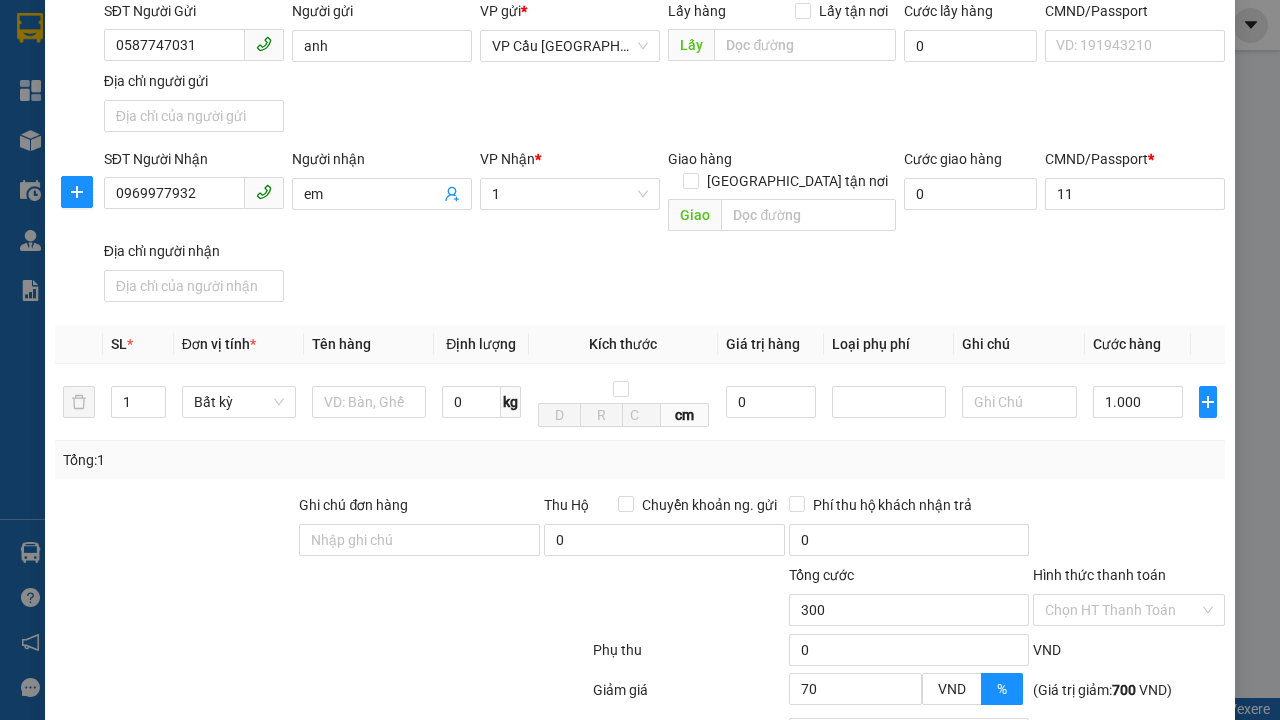 scroll, scrollTop: 0, scrollLeft: 0, axis: both 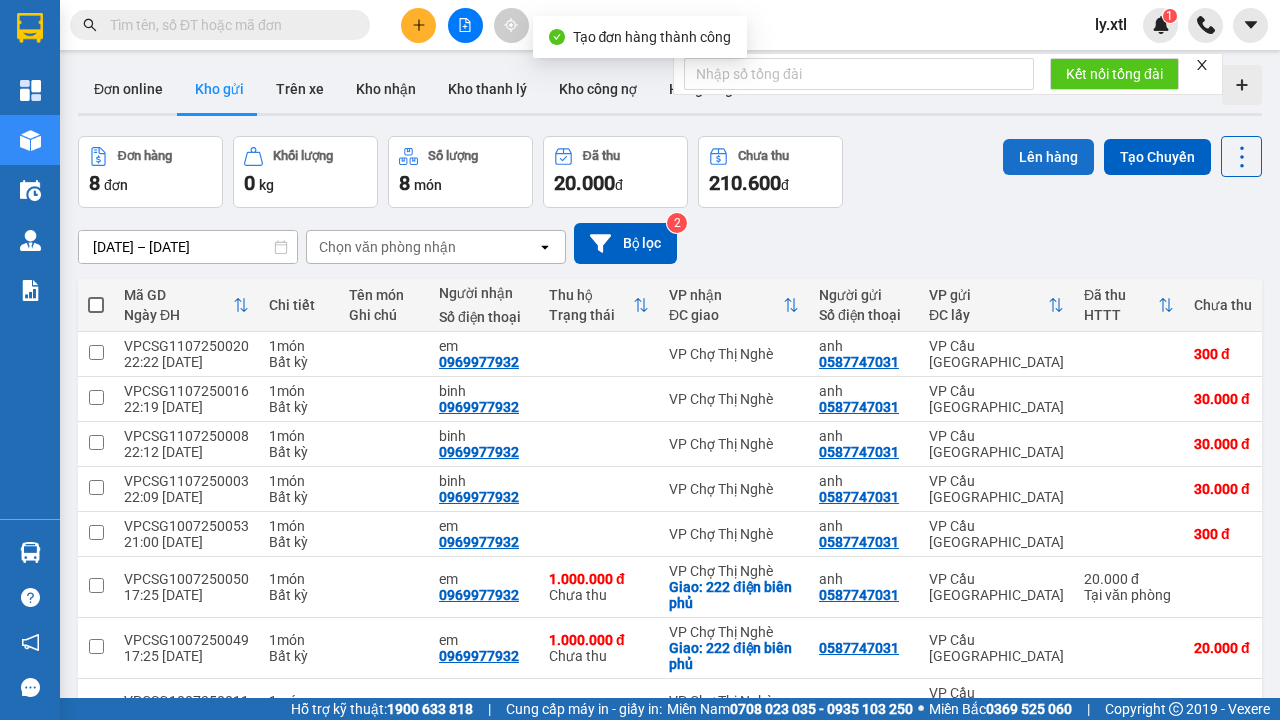 click at bounding box center [96, 352] 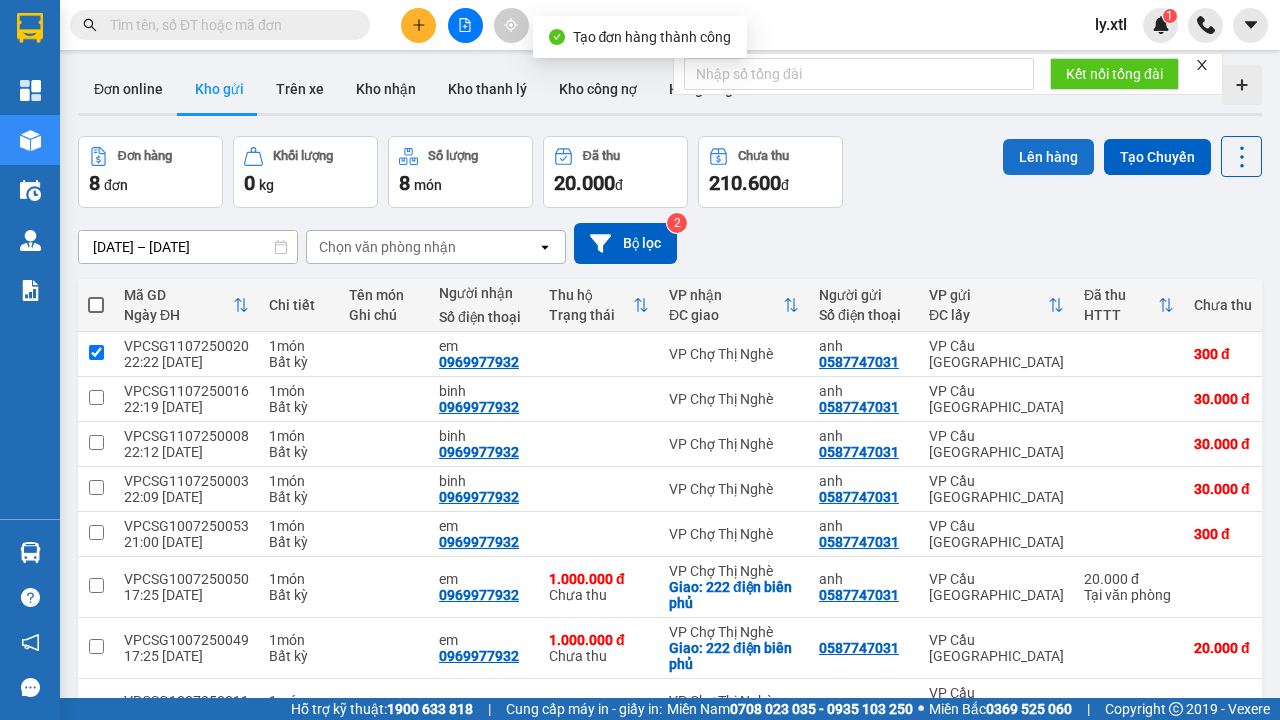 checkbox on "true" 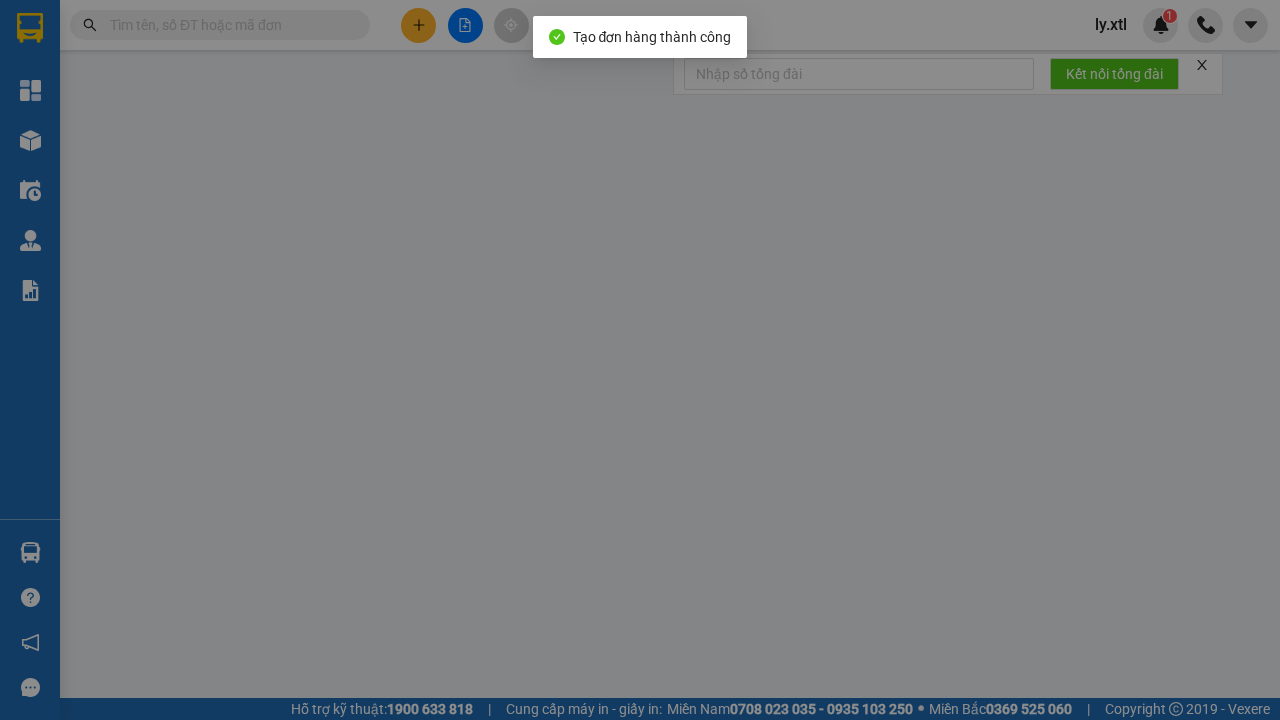 scroll, scrollTop: 0, scrollLeft: 0, axis: both 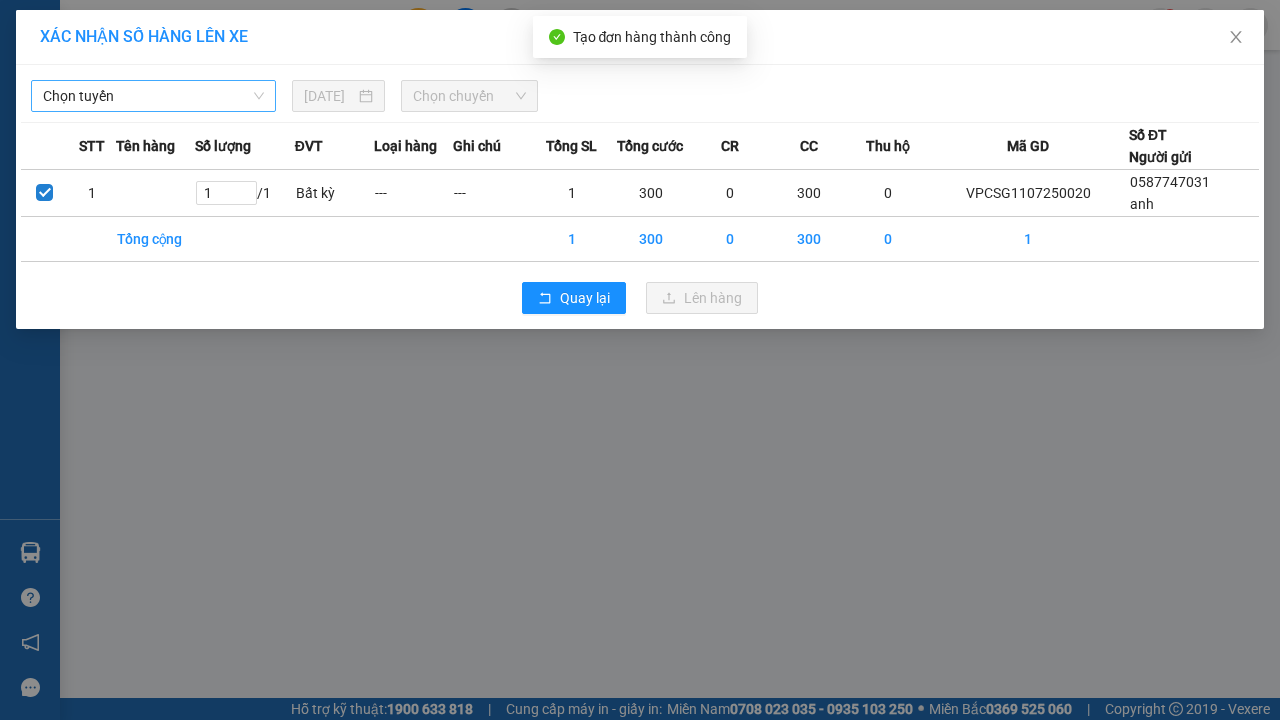 click on "Chọn tuyến" at bounding box center [153, 96] 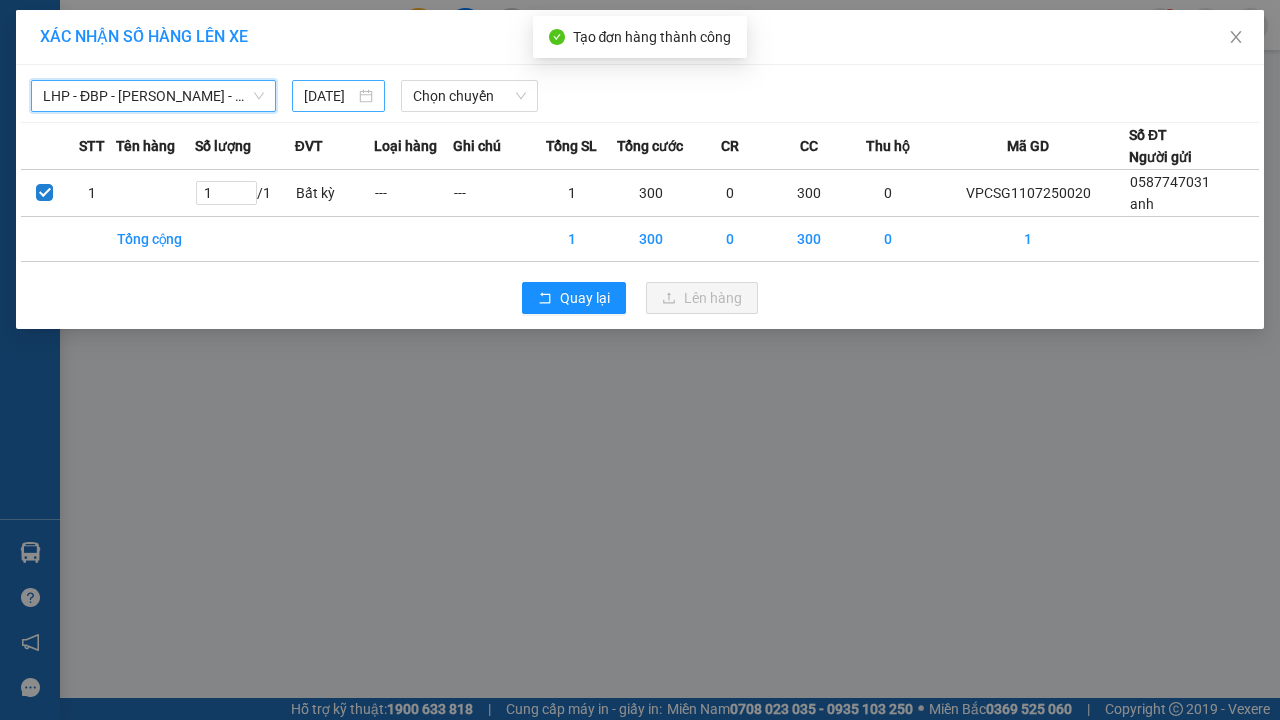 click on "[DATE]" at bounding box center [329, 96] 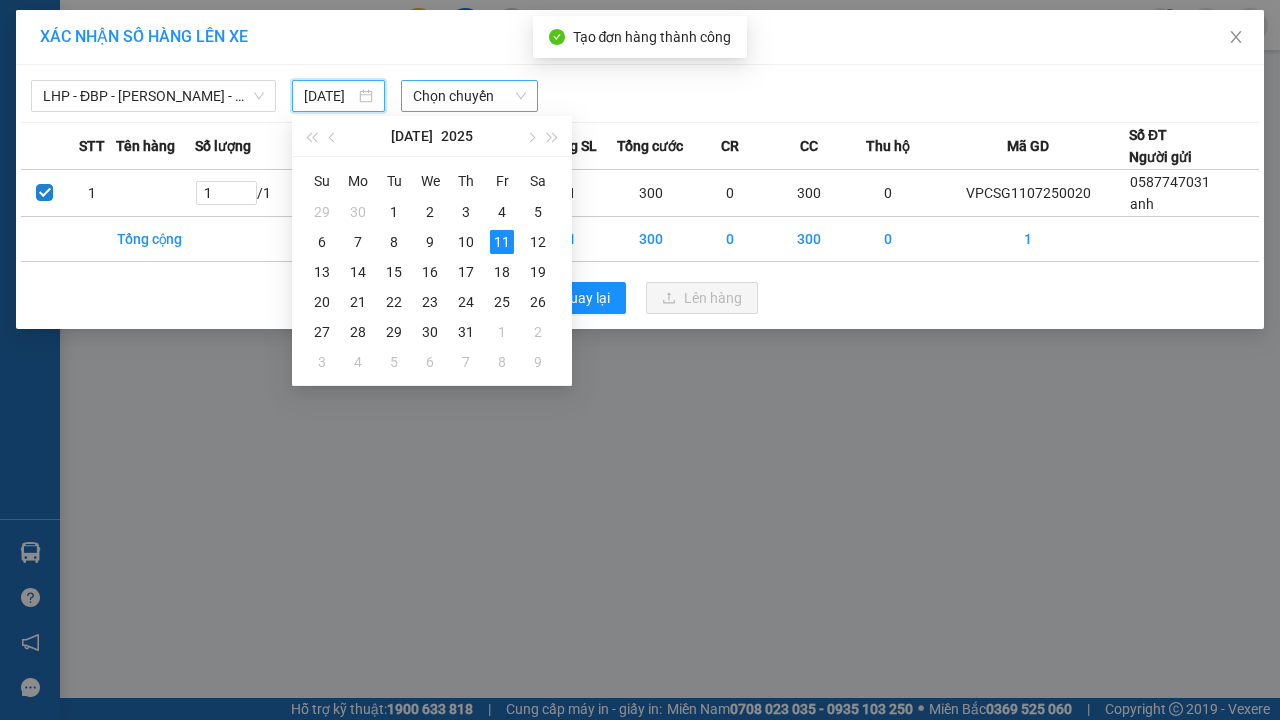 click on "11" at bounding box center [502, 242] 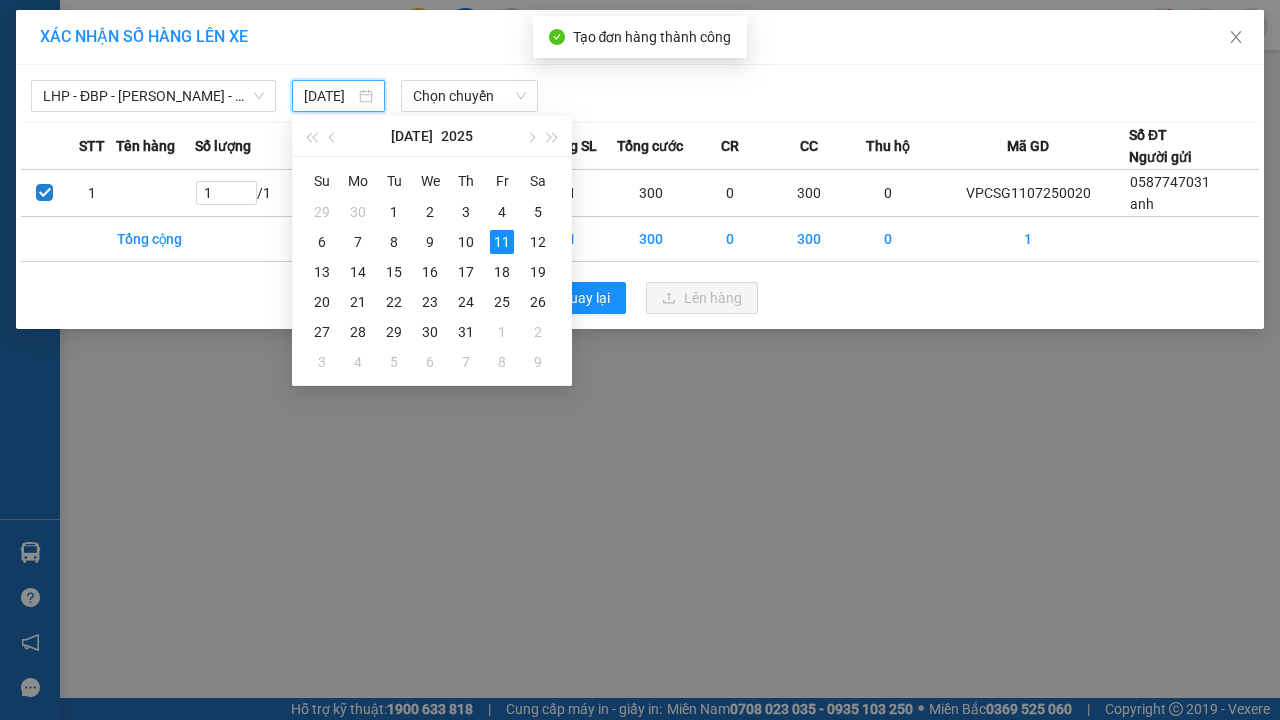 click on "Lên hàng" at bounding box center (713, 298) 